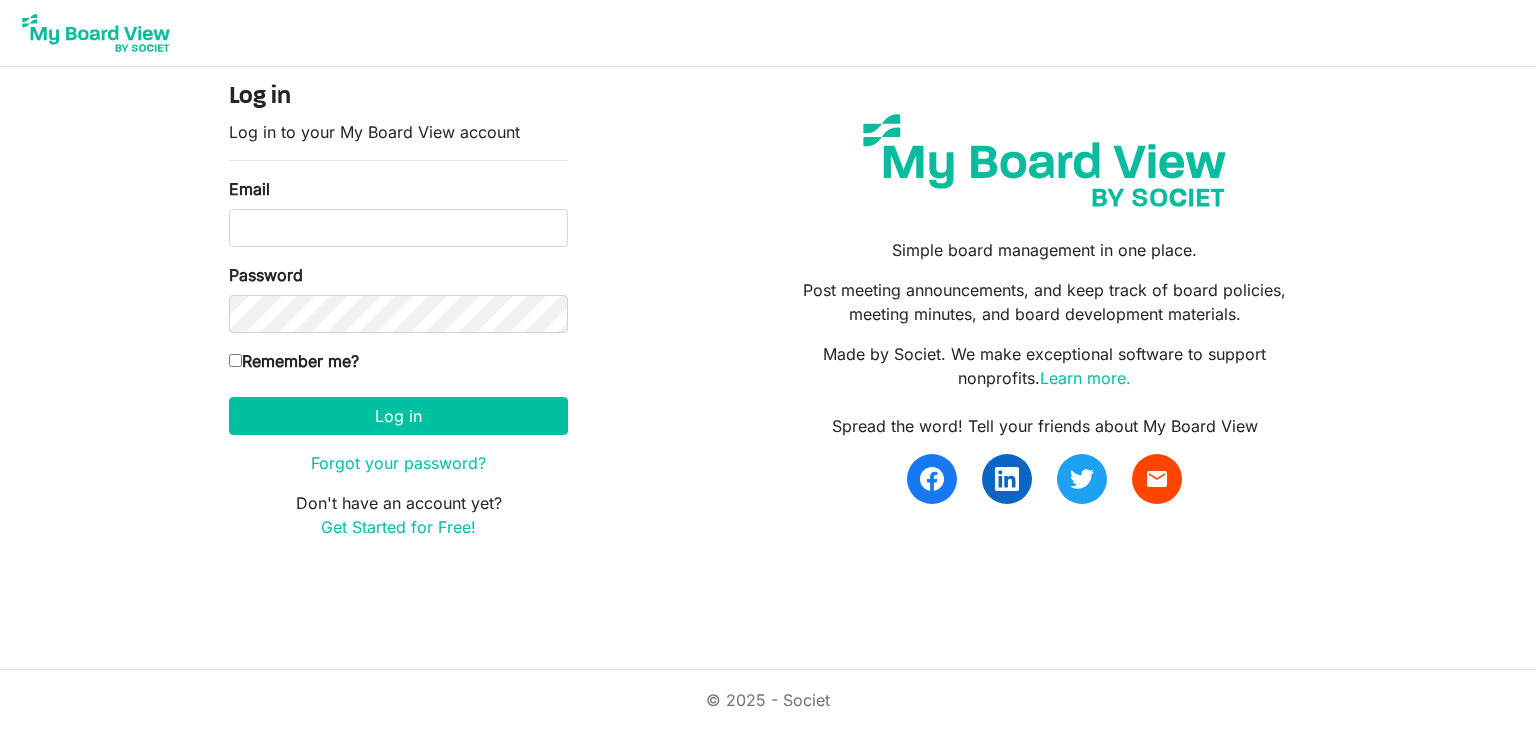 scroll, scrollTop: 0, scrollLeft: 0, axis: both 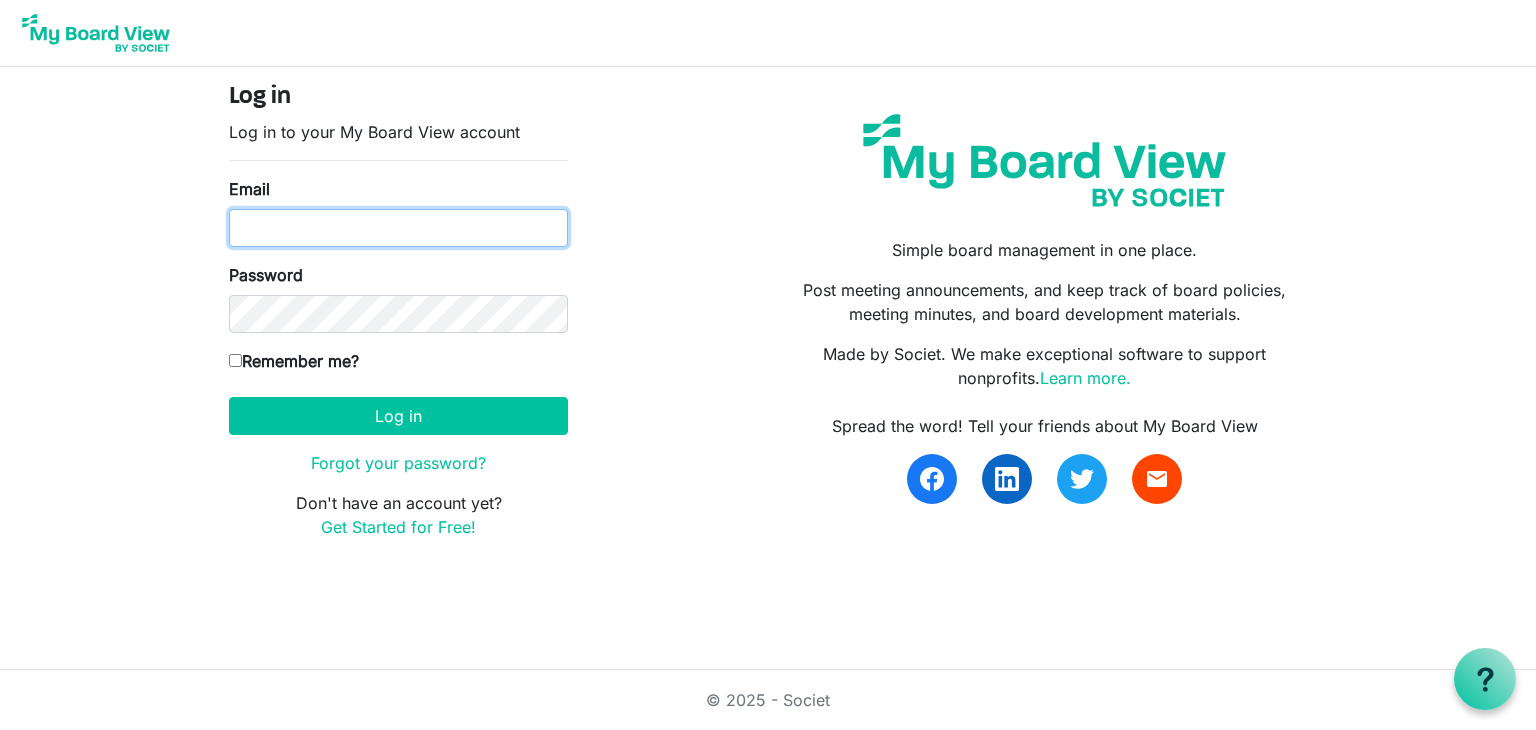 click on "Email" at bounding box center (398, 228) 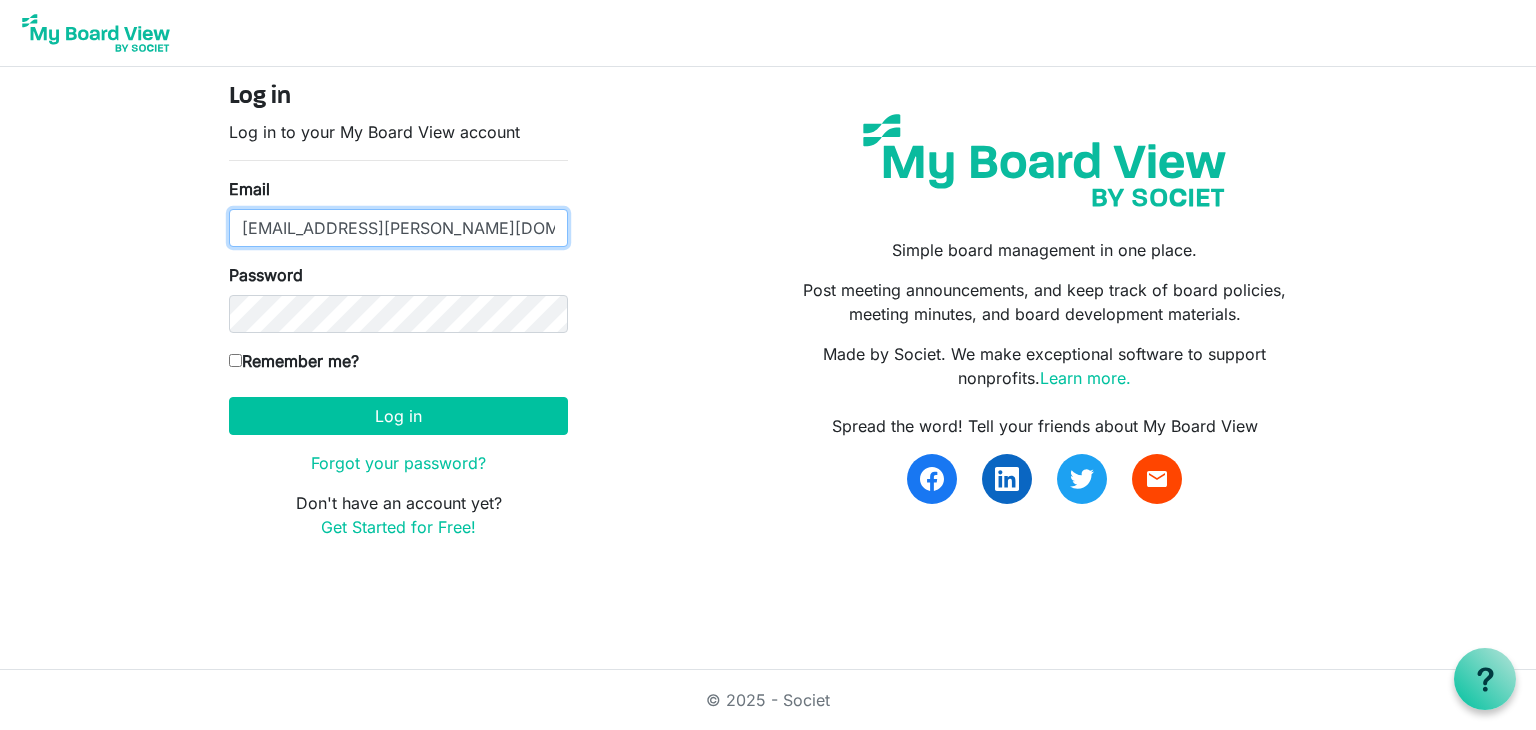 type on "[EMAIL_ADDRESS][PERSON_NAME][DOMAIN_NAME]" 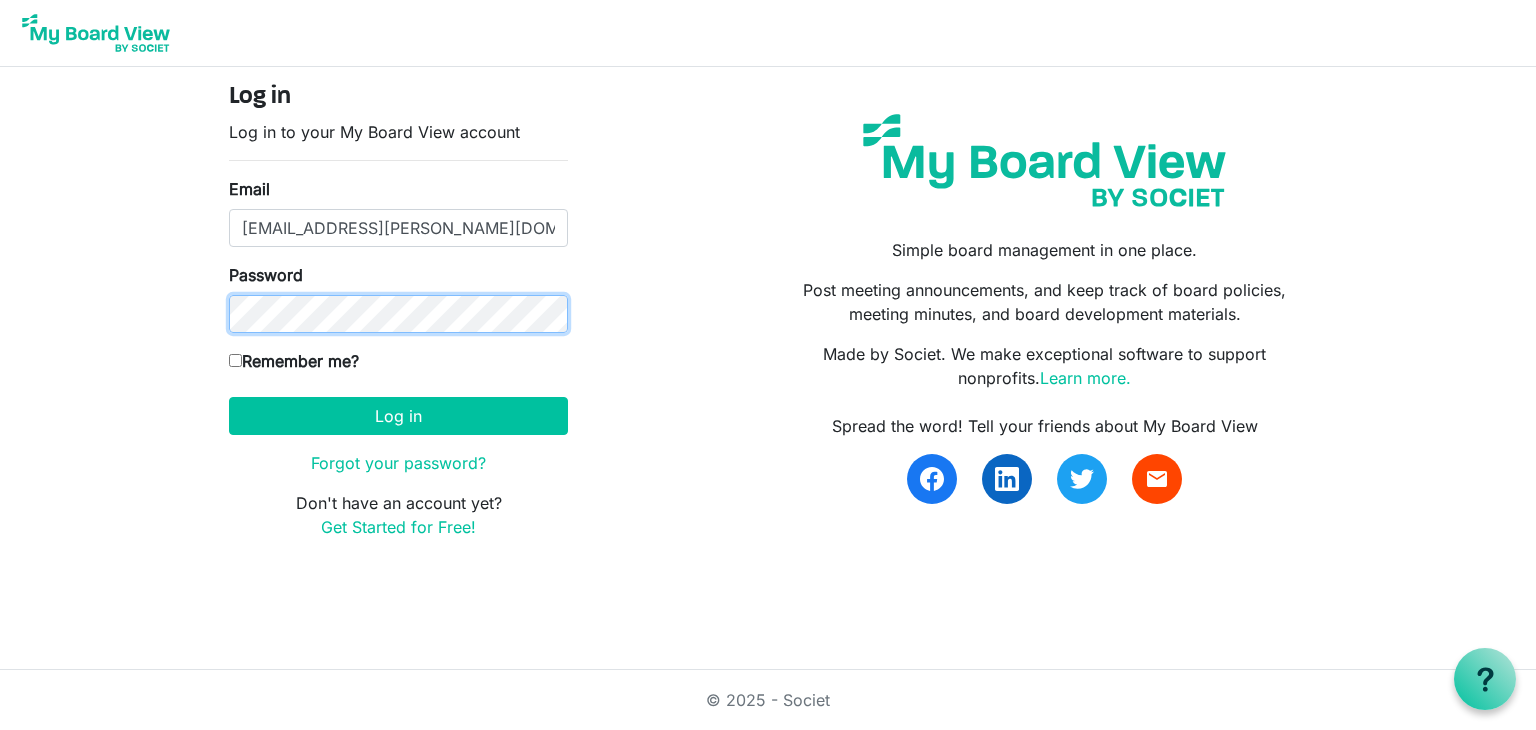click on "Log in" at bounding box center [398, 416] 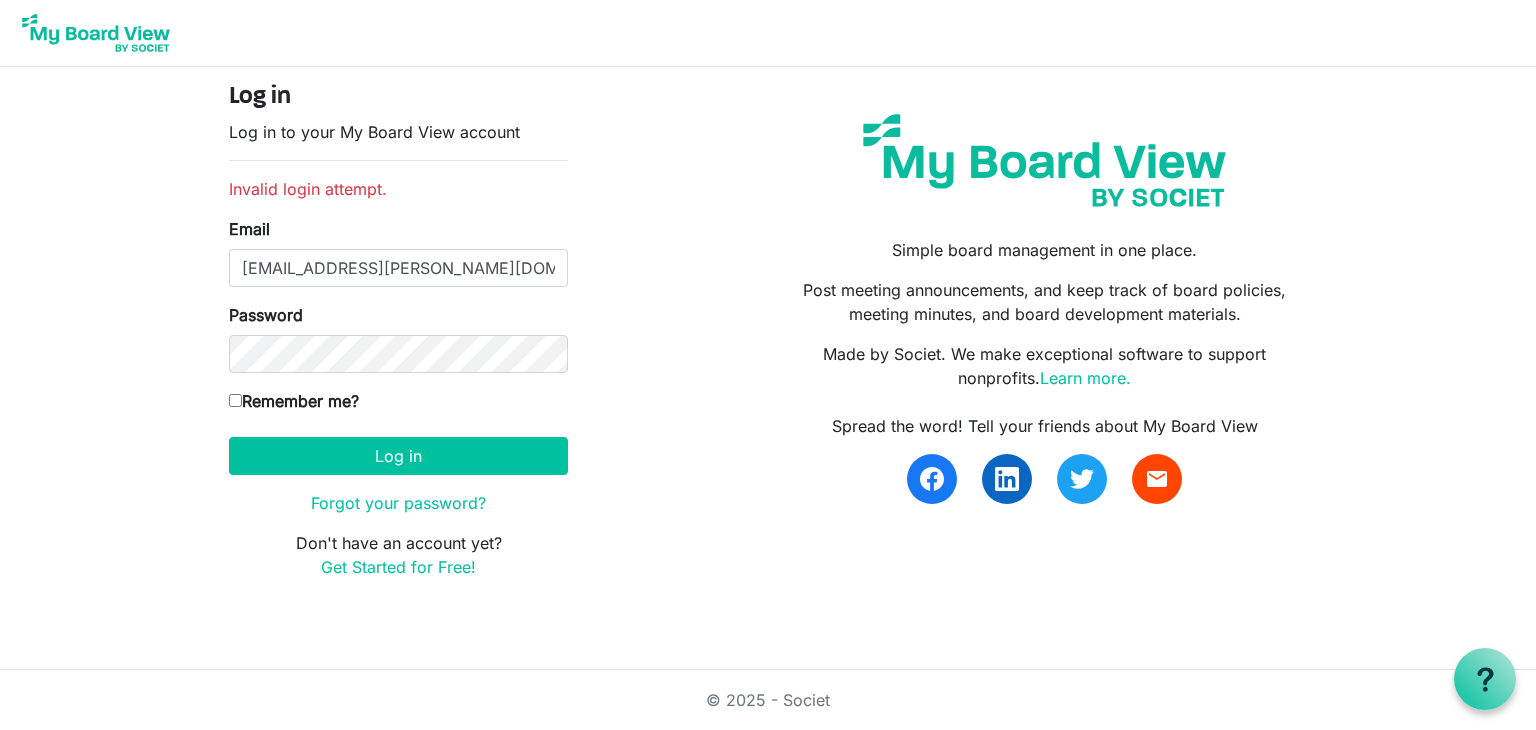 scroll, scrollTop: 0, scrollLeft: 0, axis: both 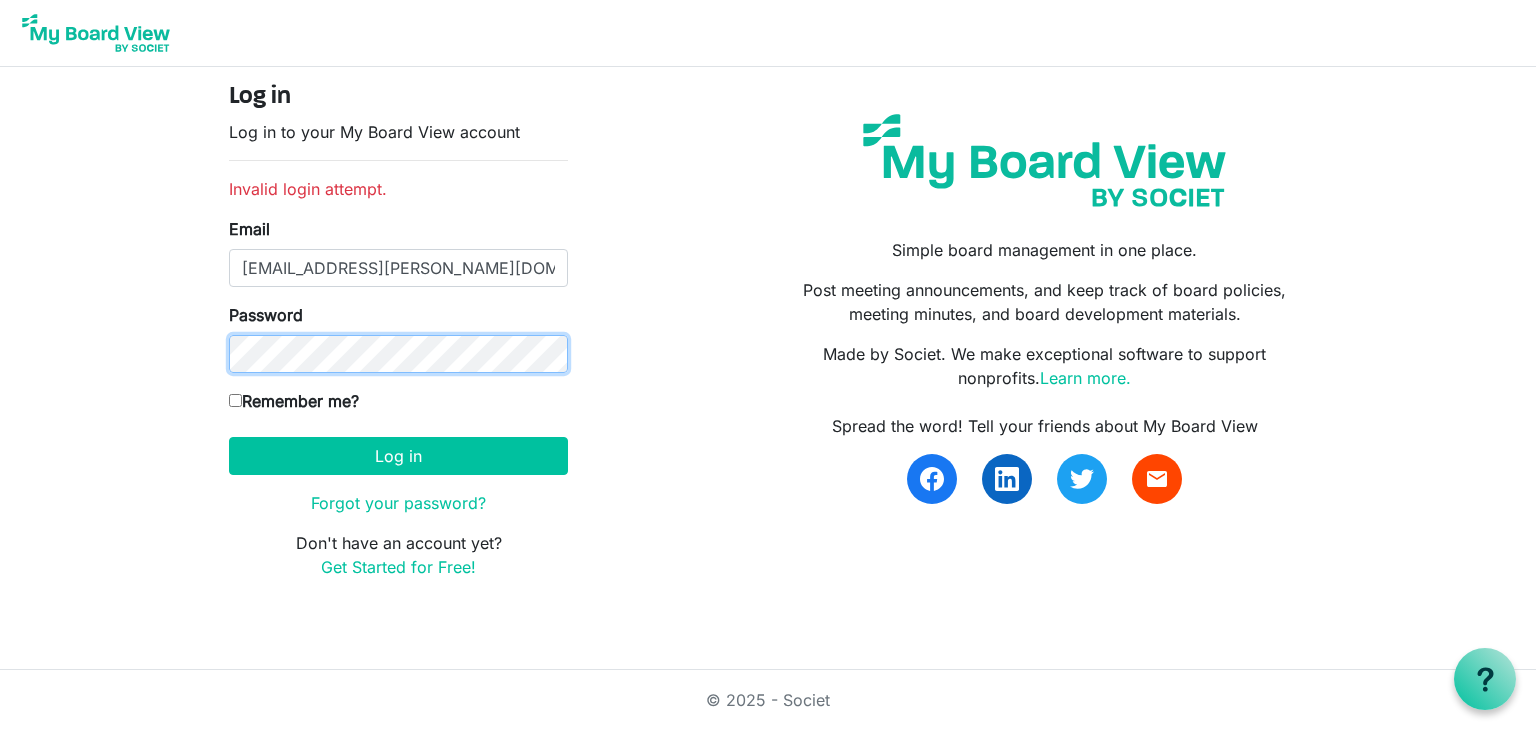click on "Log in" at bounding box center [398, 456] 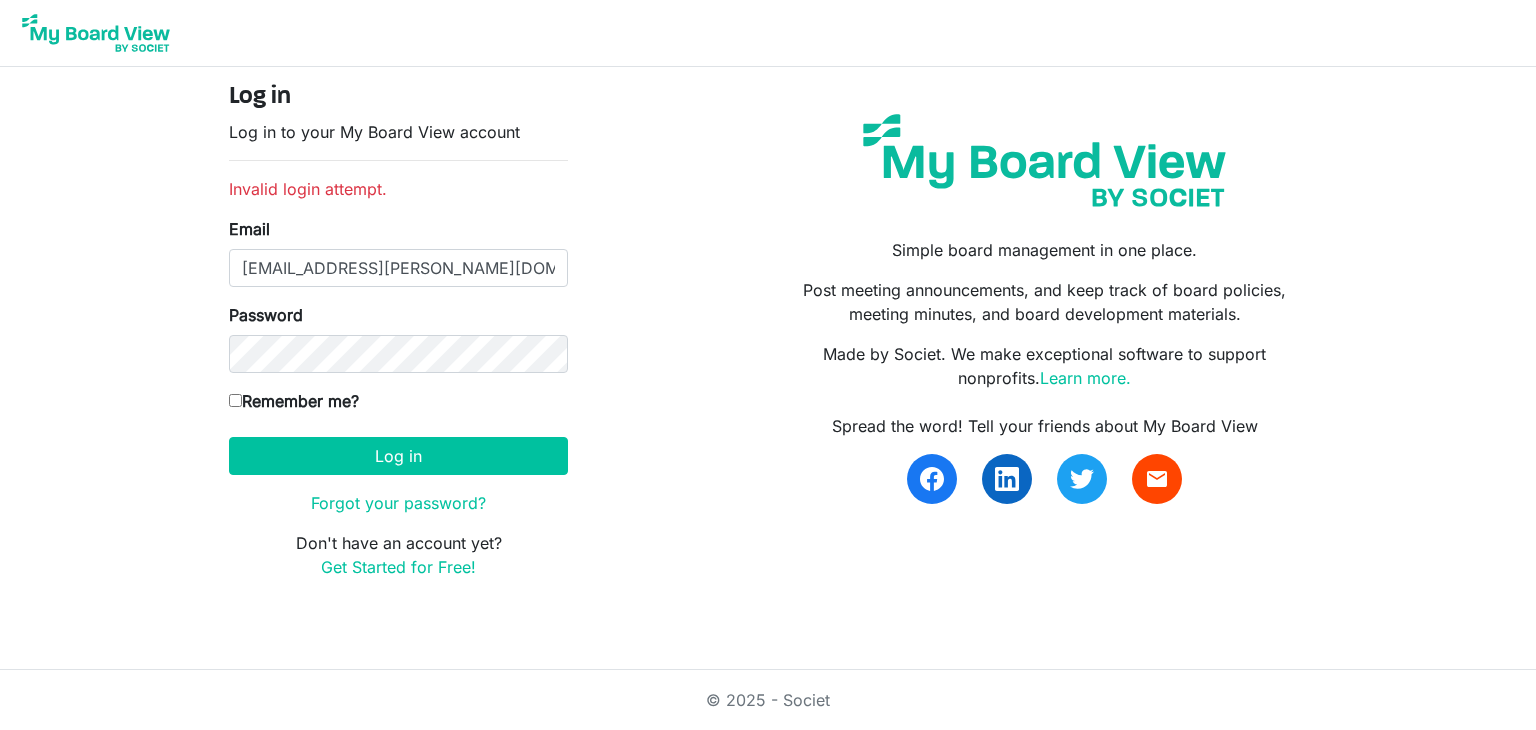 scroll, scrollTop: 0, scrollLeft: 0, axis: both 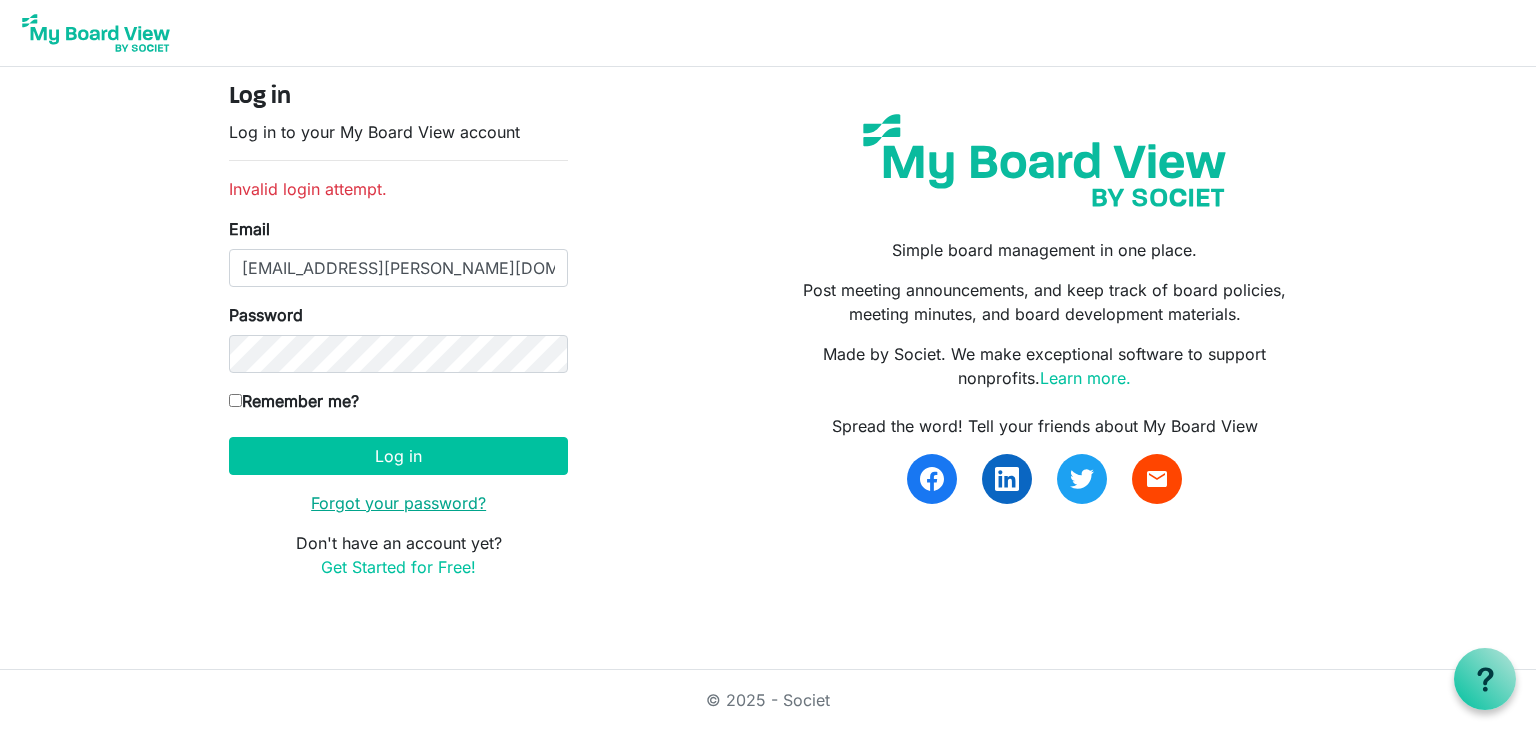 click on "Forgot your password?" at bounding box center [398, 503] 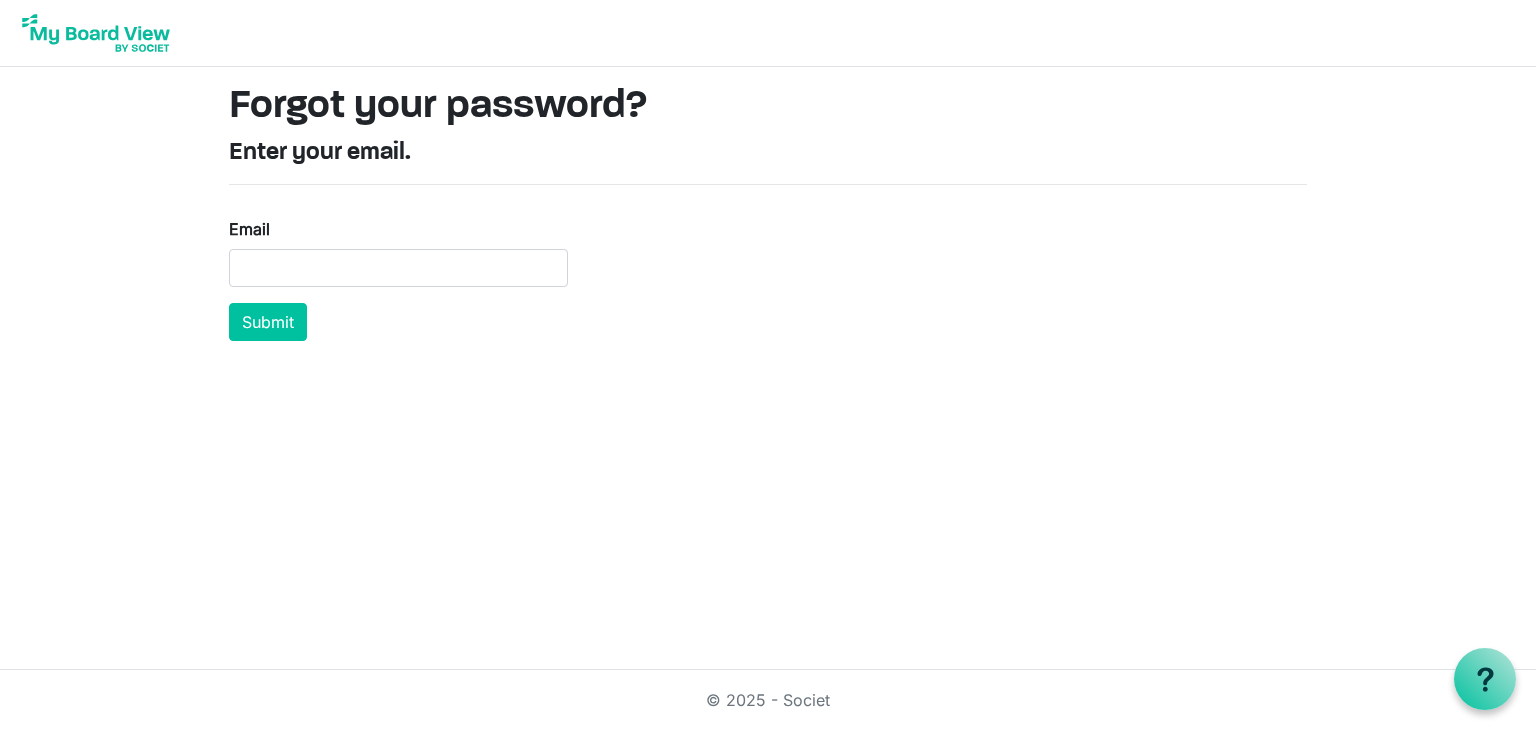 scroll, scrollTop: 0, scrollLeft: 0, axis: both 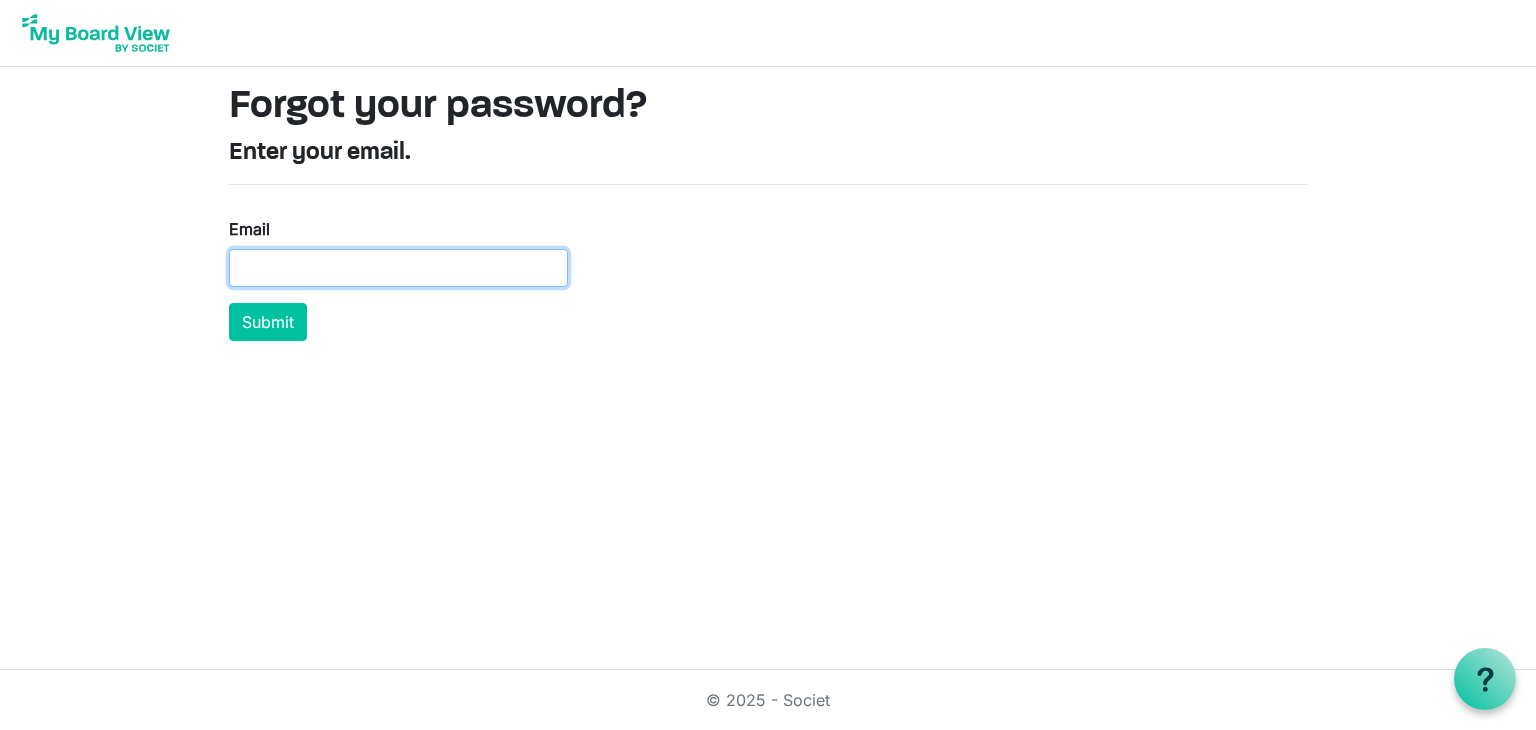 click on "Email" at bounding box center [398, 268] 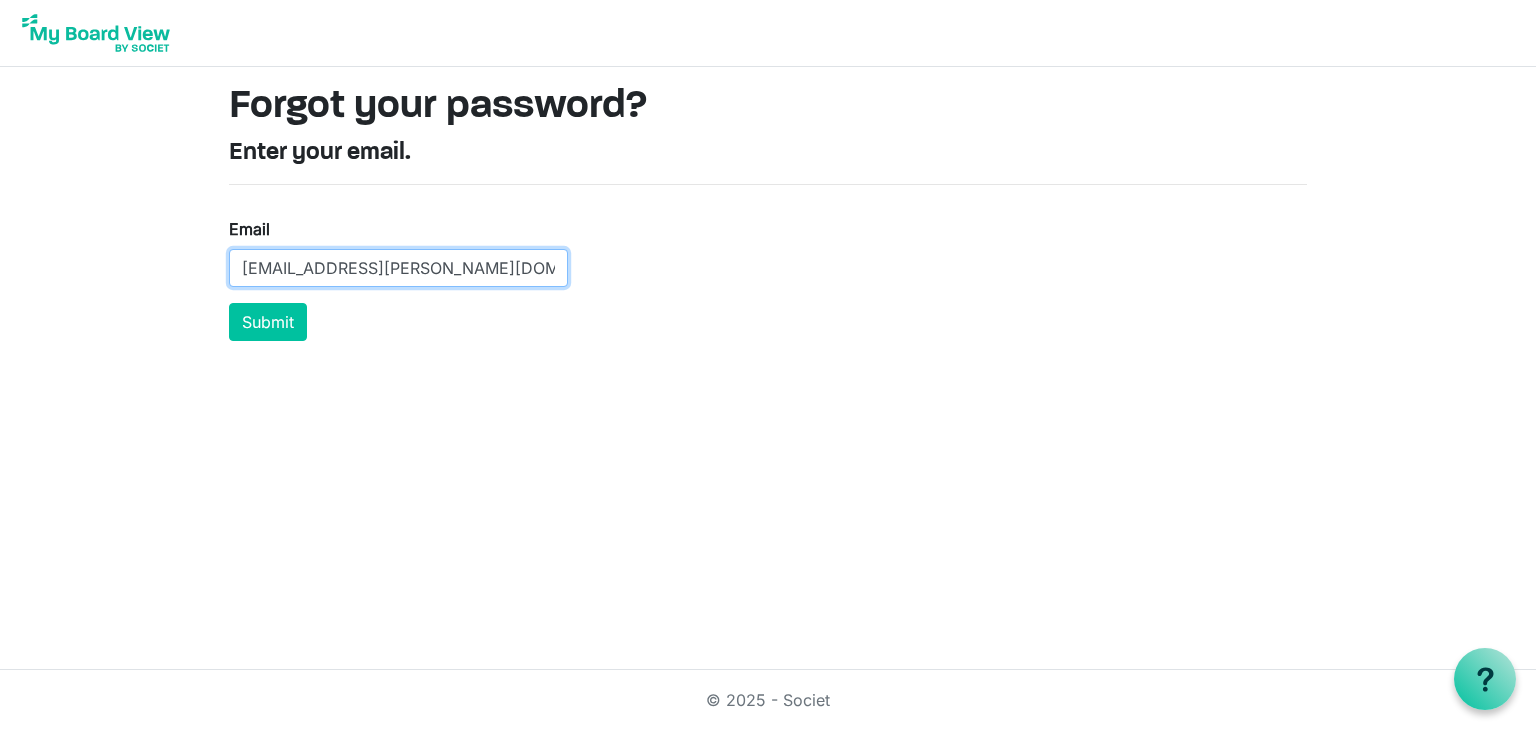 type on "jej.dsouza@gmail.com" 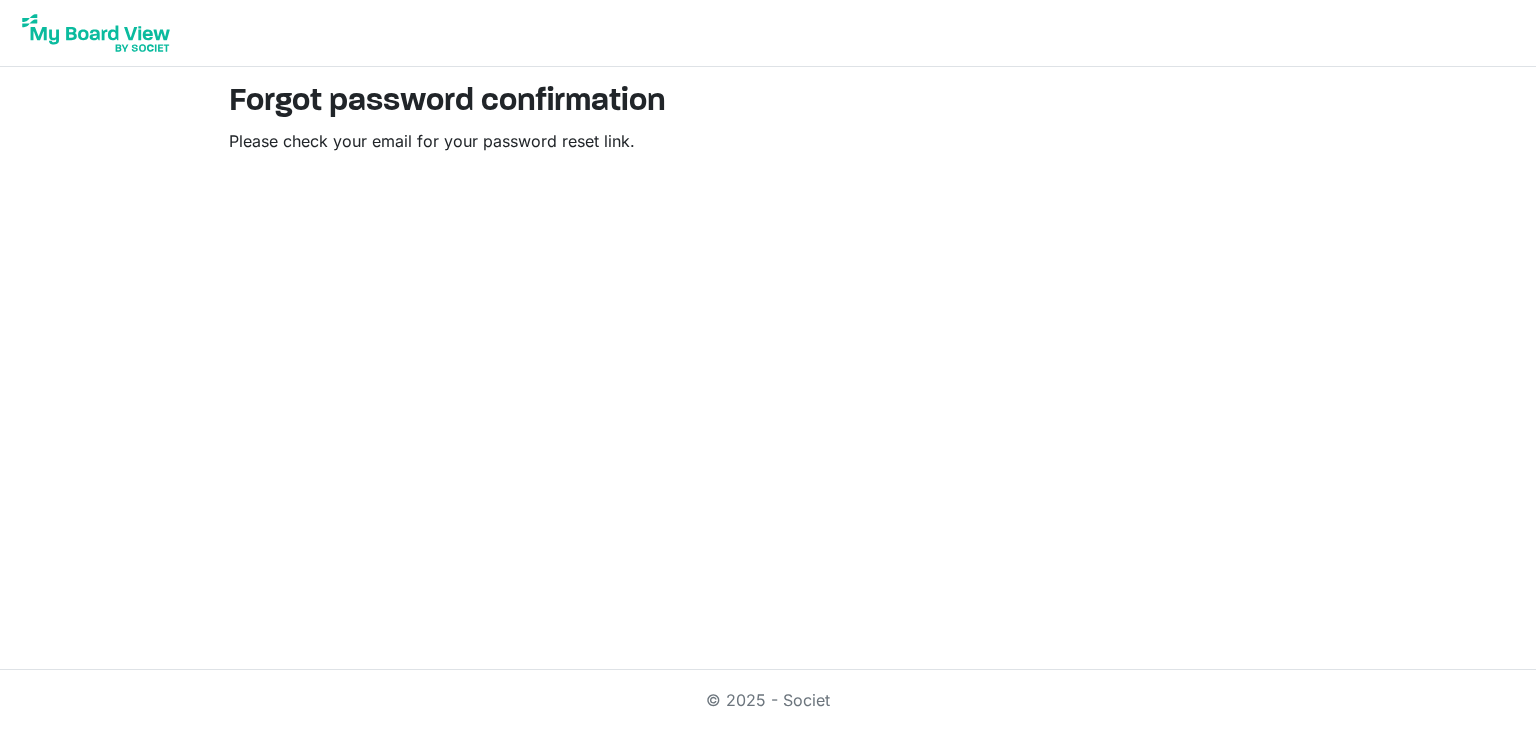 scroll, scrollTop: 0, scrollLeft: 0, axis: both 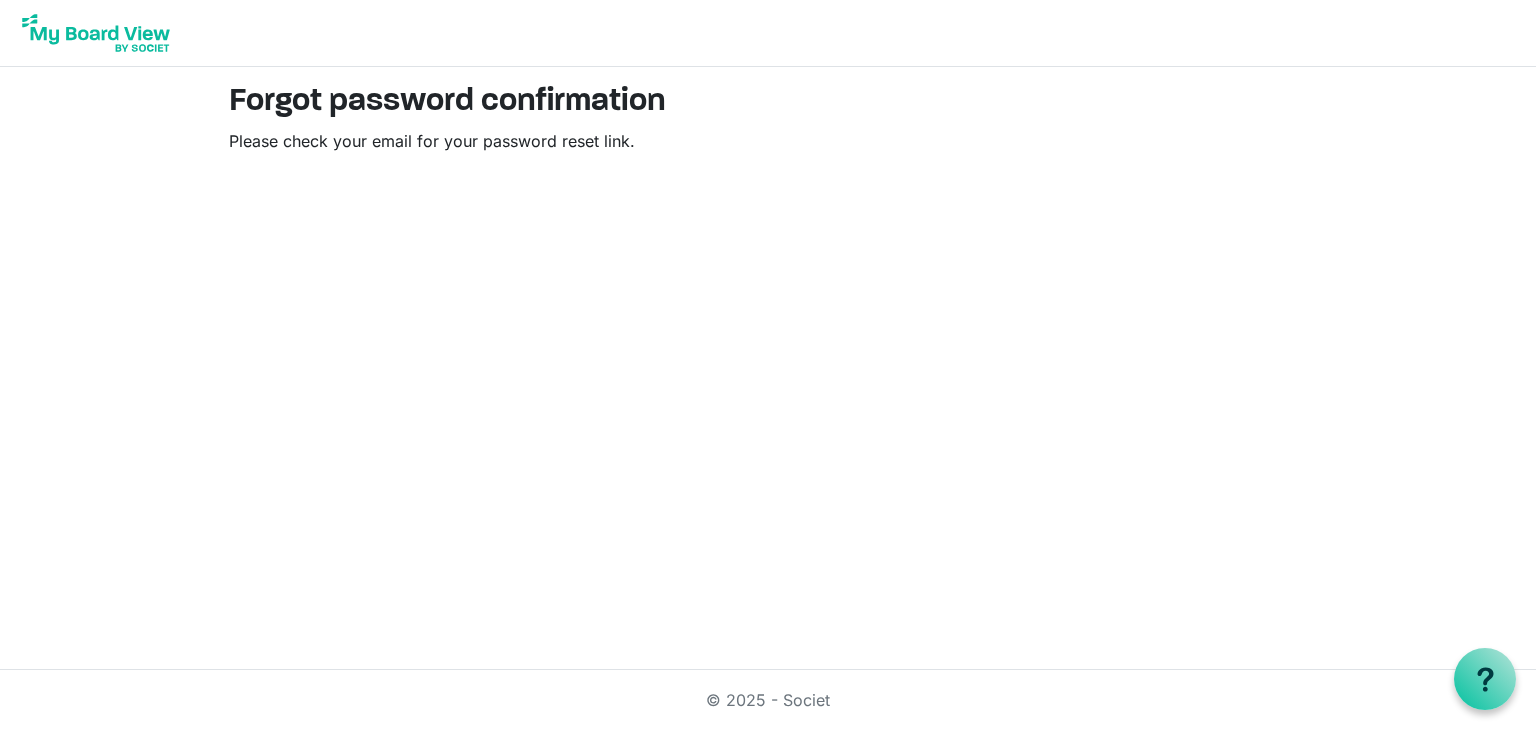 click on "Forgot password confirmation
Please check your email for your password reset link.
© 2025 - Societ
OK" at bounding box center (768, 365) 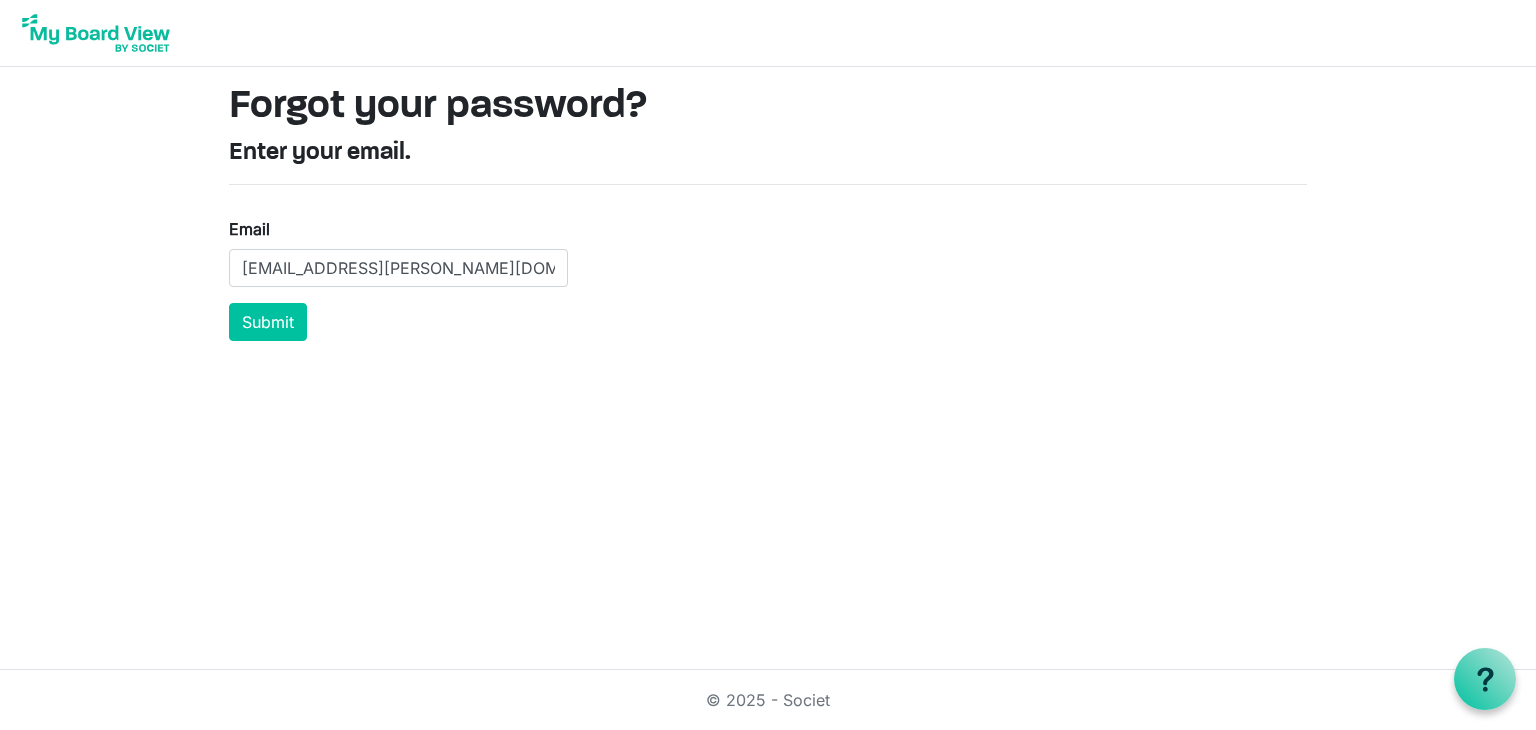 scroll, scrollTop: 0, scrollLeft: 0, axis: both 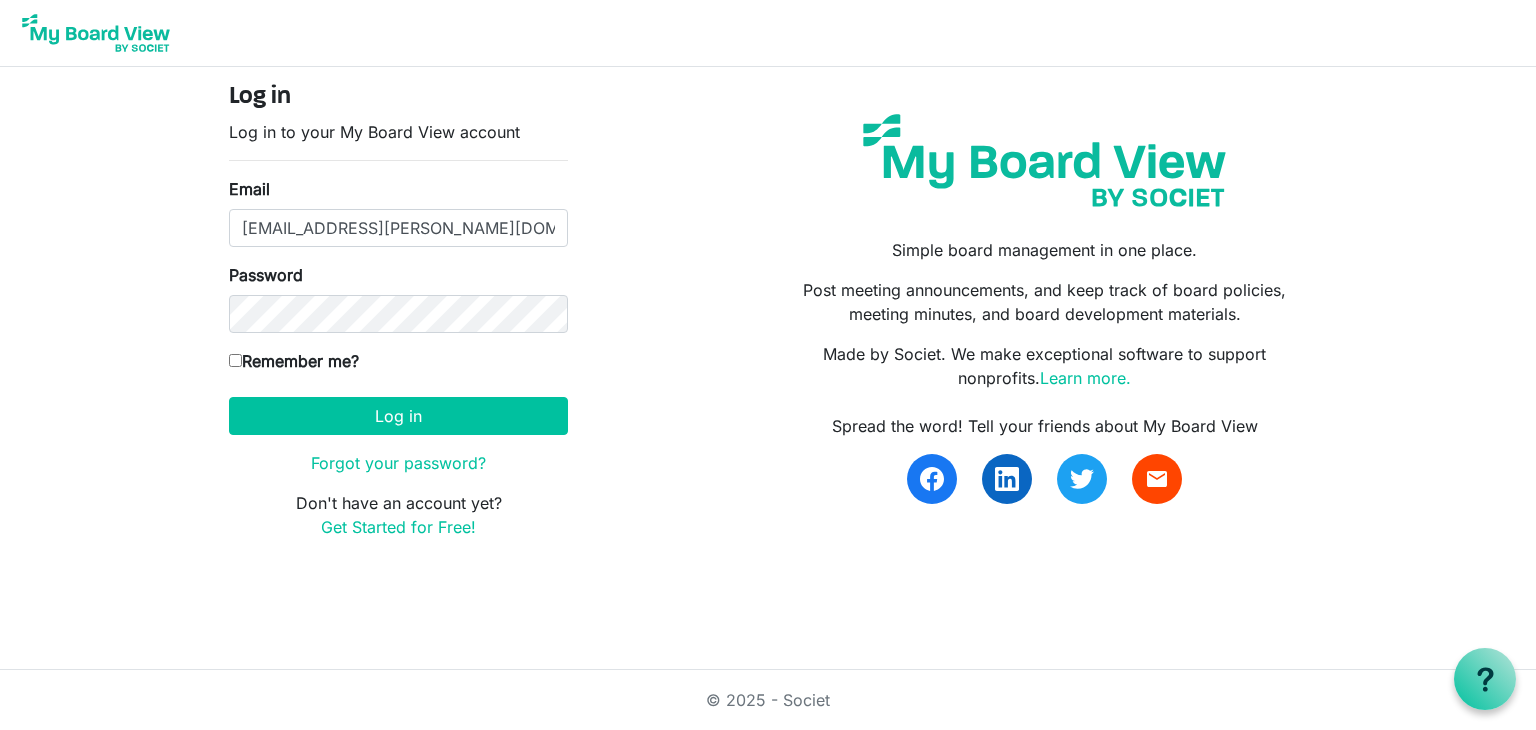 click on "Log in
Log in to your My Board View account
Email
[EMAIL_ADDRESS][PERSON_NAME][DOMAIN_NAME]
Password
Remember me?
[GEOGRAPHIC_DATA]/[GEOGRAPHIC_DATA]
Log in
Forgot your password?
Don't have an account yet?
Get Started for Free!" at bounding box center [398, 311] 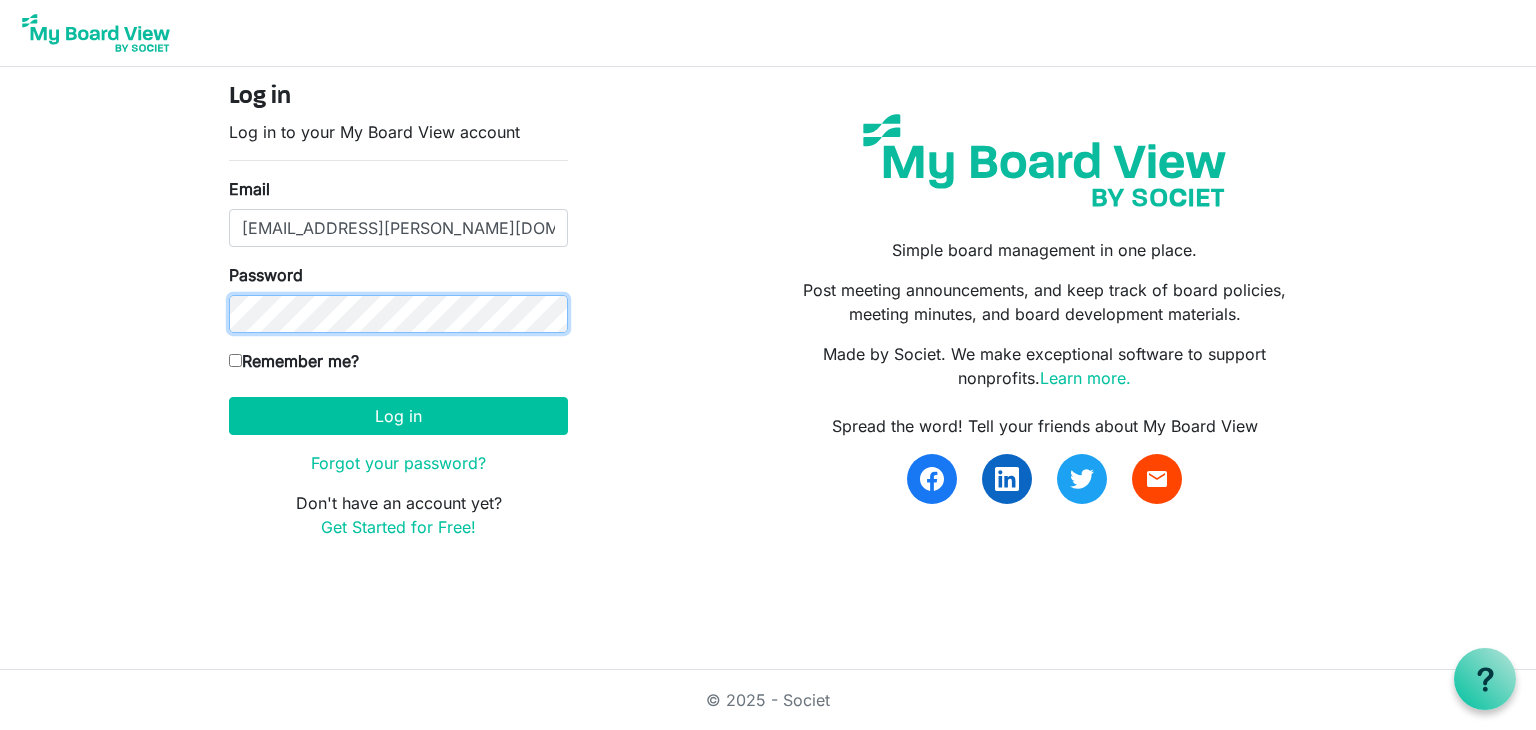 click on "Log in" at bounding box center (398, 416) 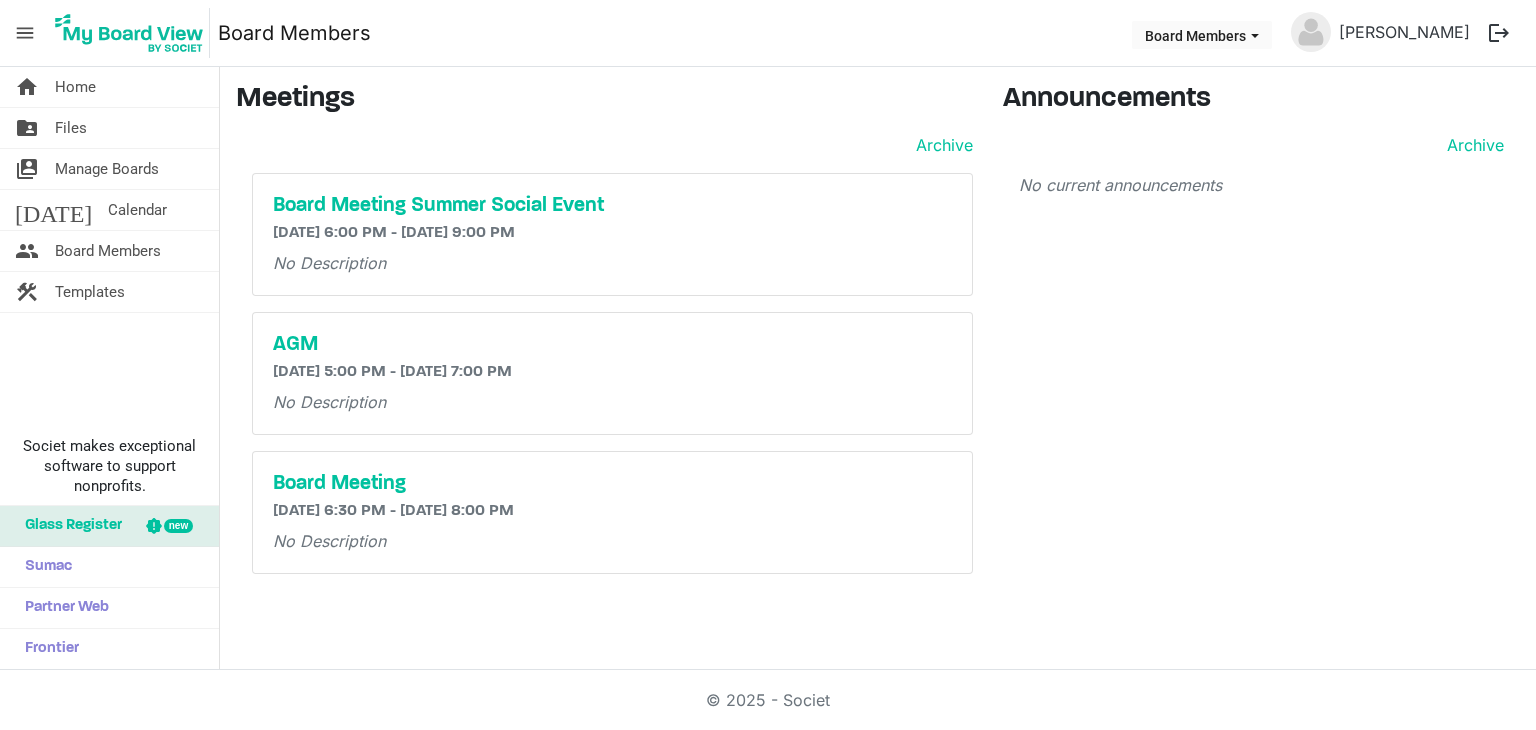 scroll, scrollTop: 0, scrollLeft: 0, axis: both 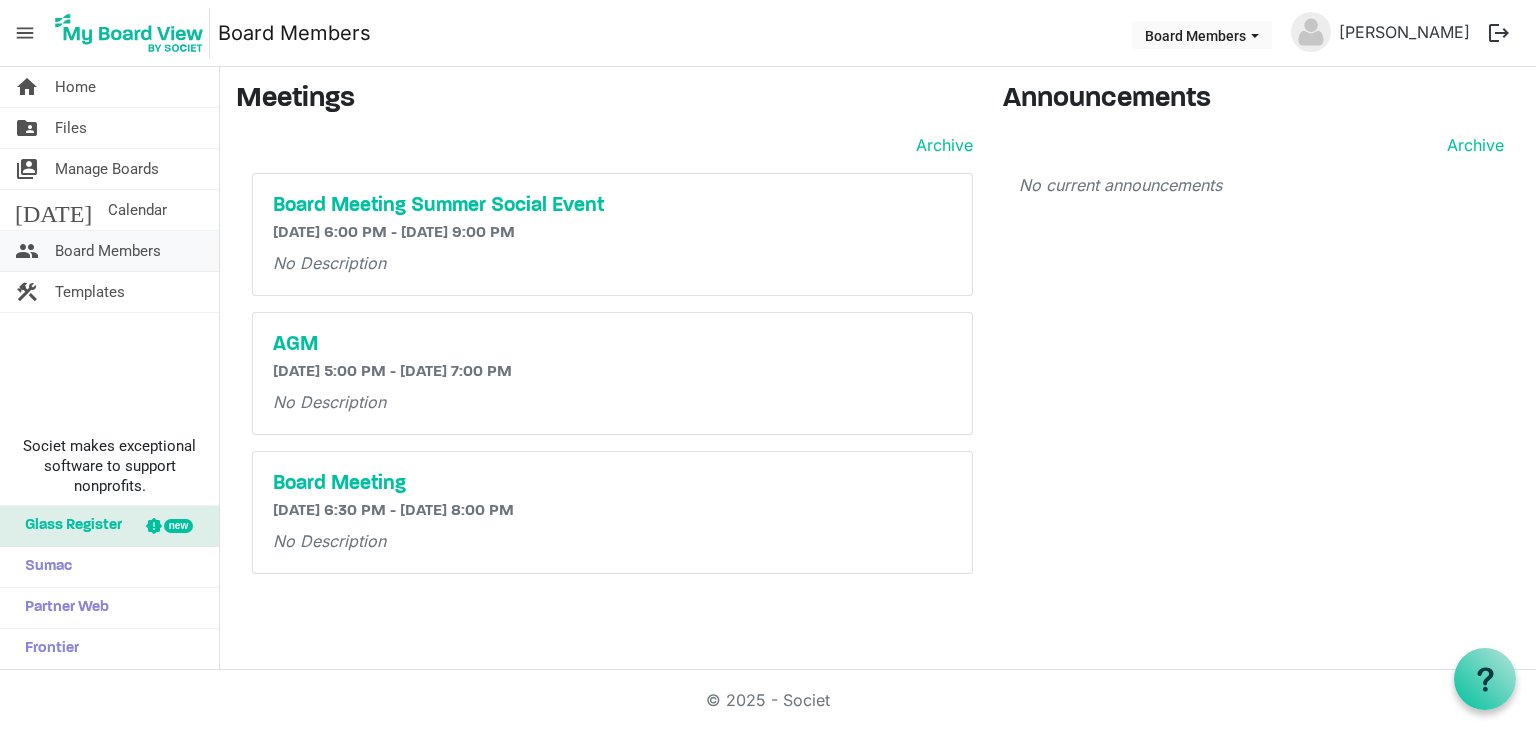click on "Board Members" at bounding box center [108, 251] 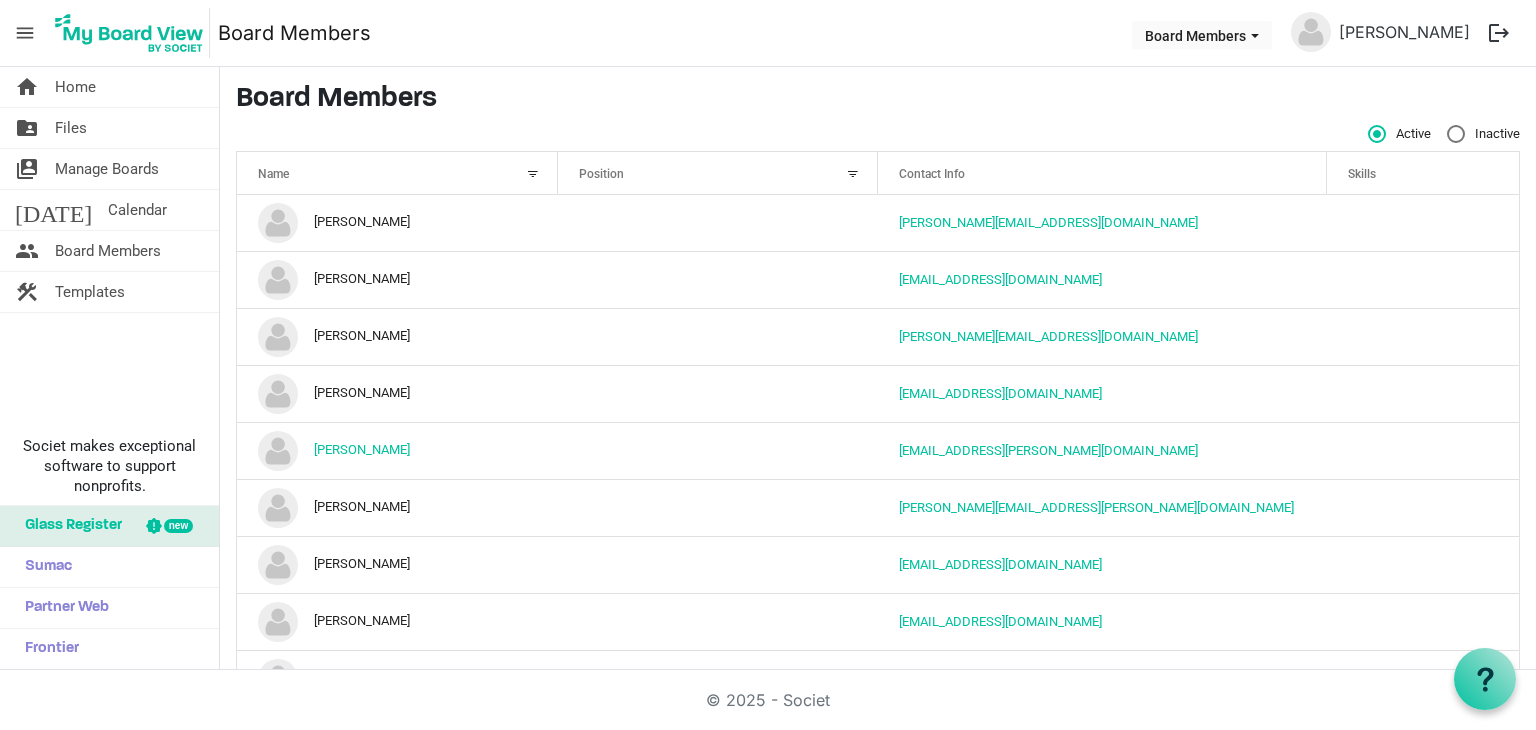scroll, scrollTop: 0, scrollLeft: 0, axis: both 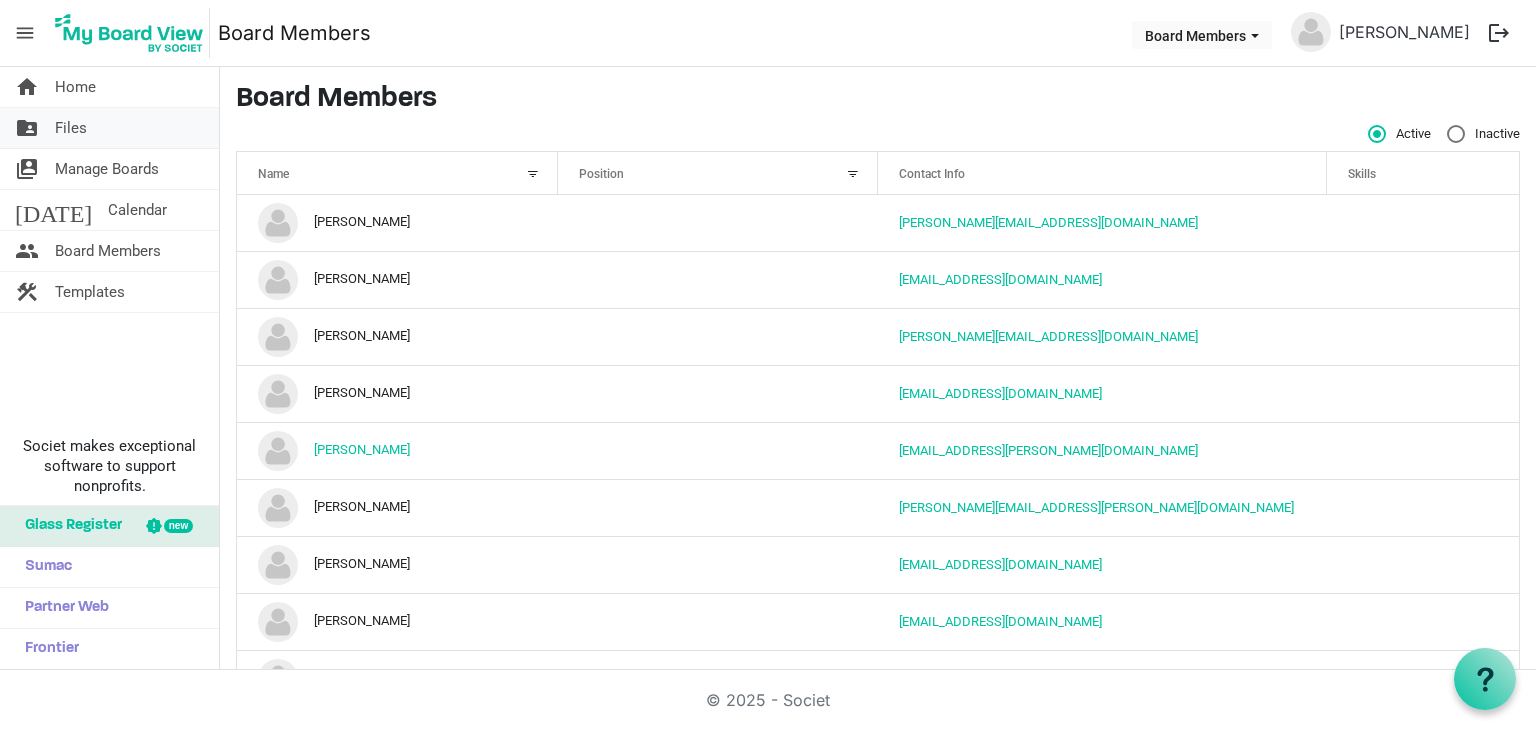 click on "Files" at bounding box center [71, 128] 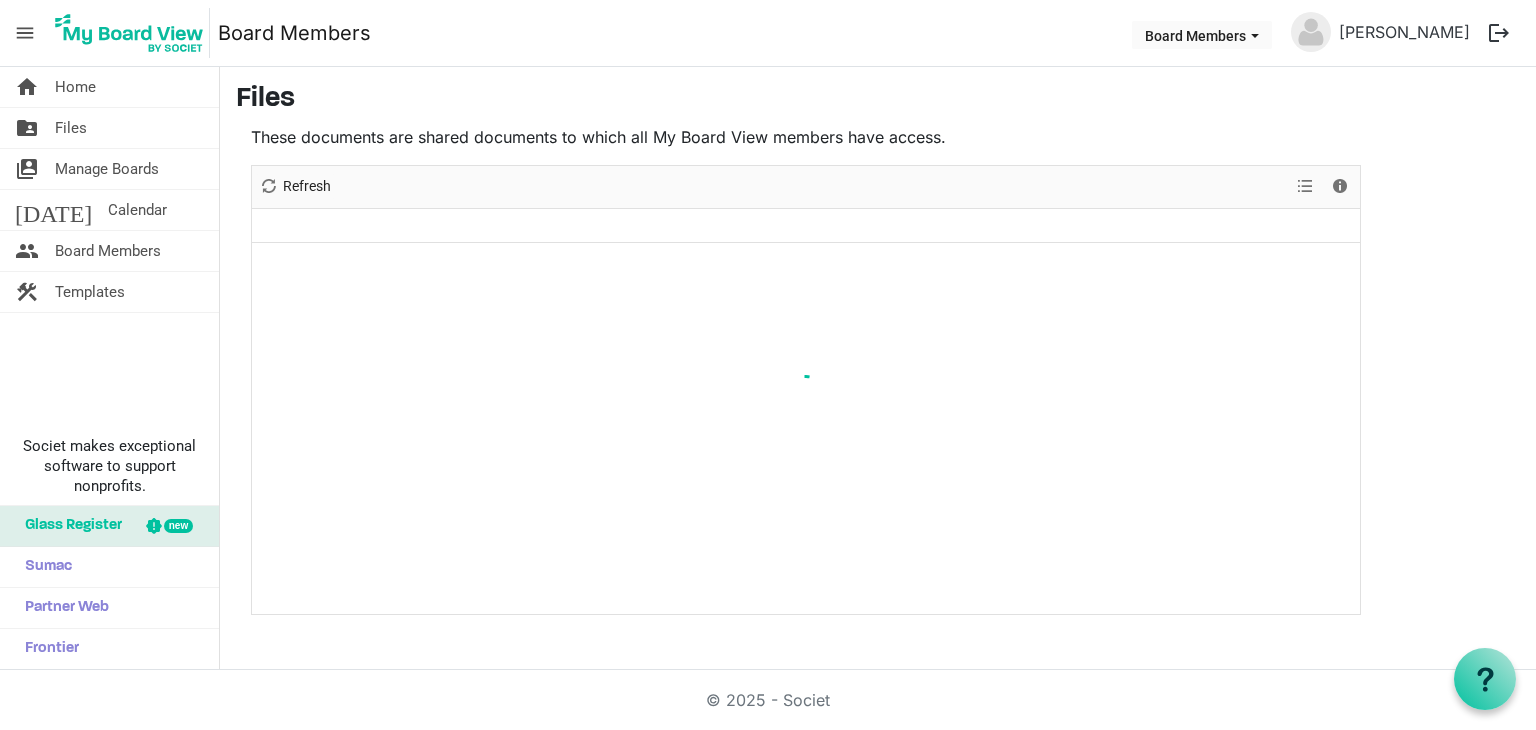 scroll, scrollTop: 0, scrollLeft: 0, axis: both 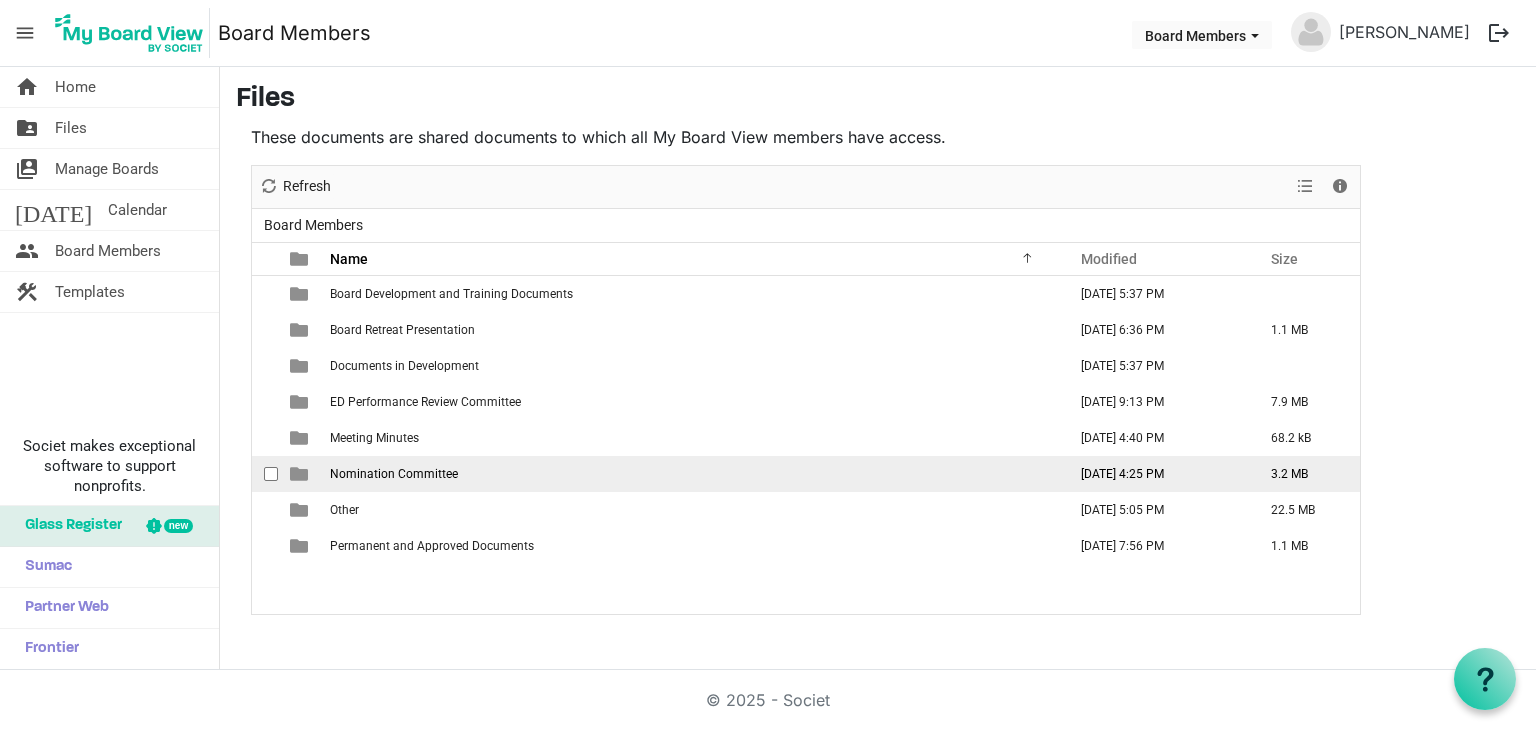click on "Nomination Committee" at bounding box center (394, 474) 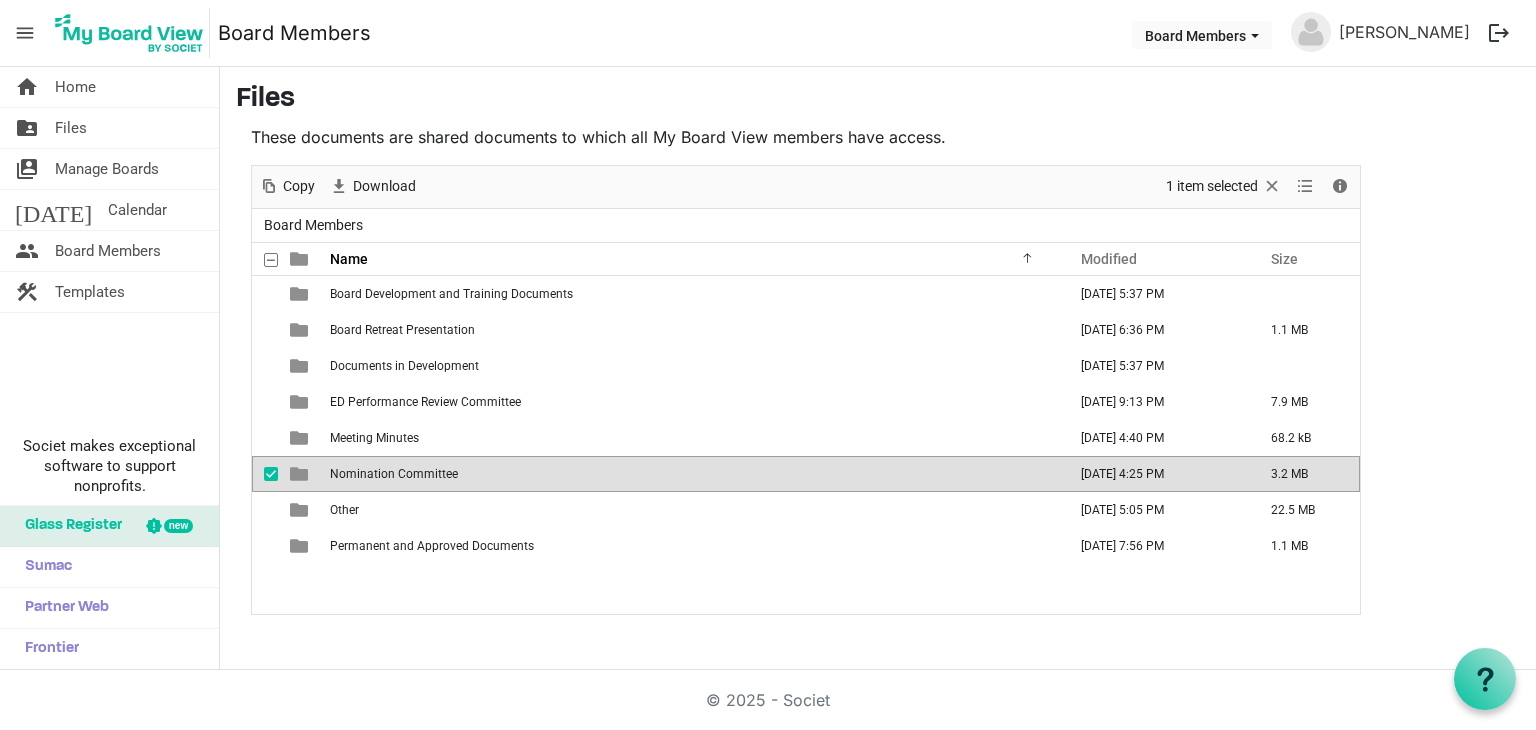 click on "Nomination Committee" at bounding box center [394, 474] 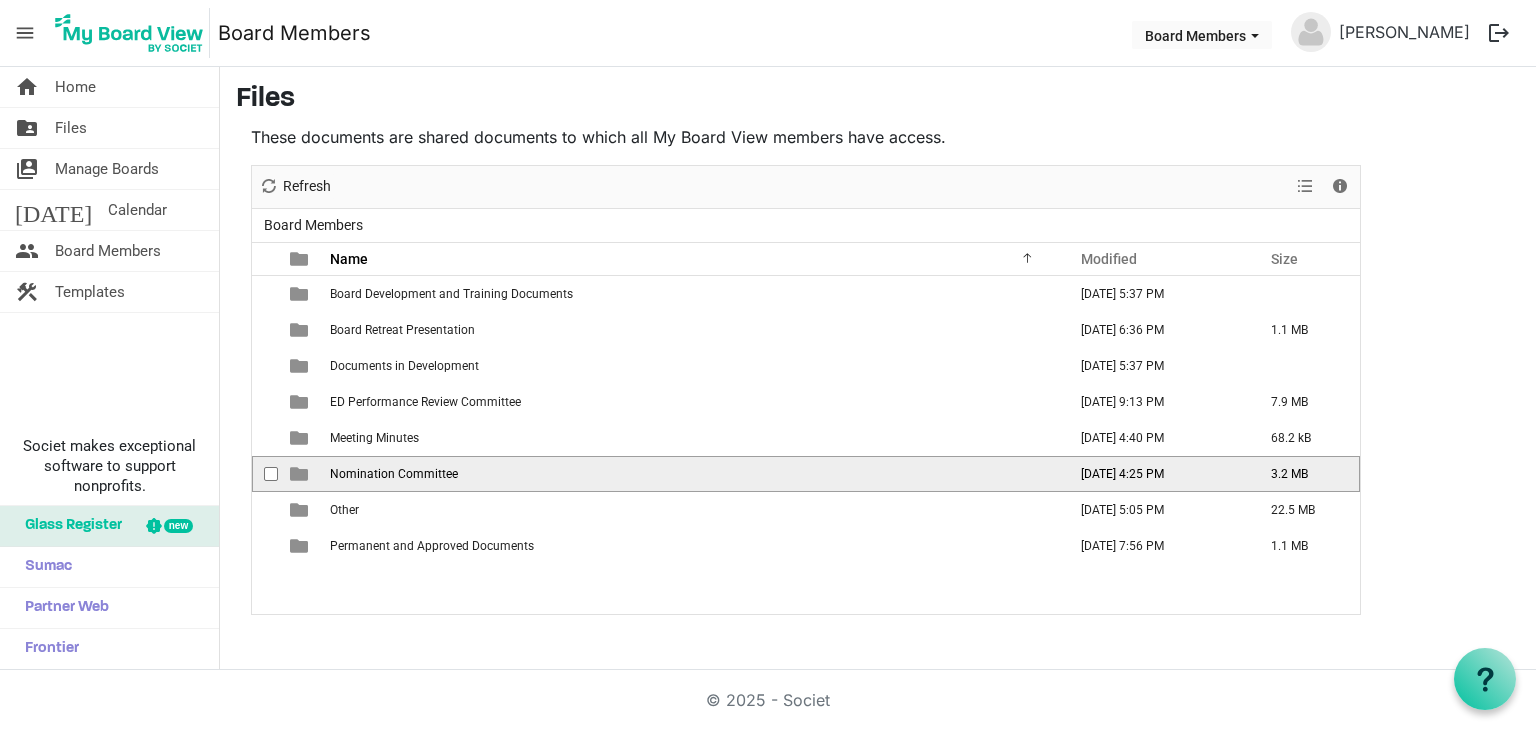 click on "Nomination Committee" at bounding box center (394, 474) 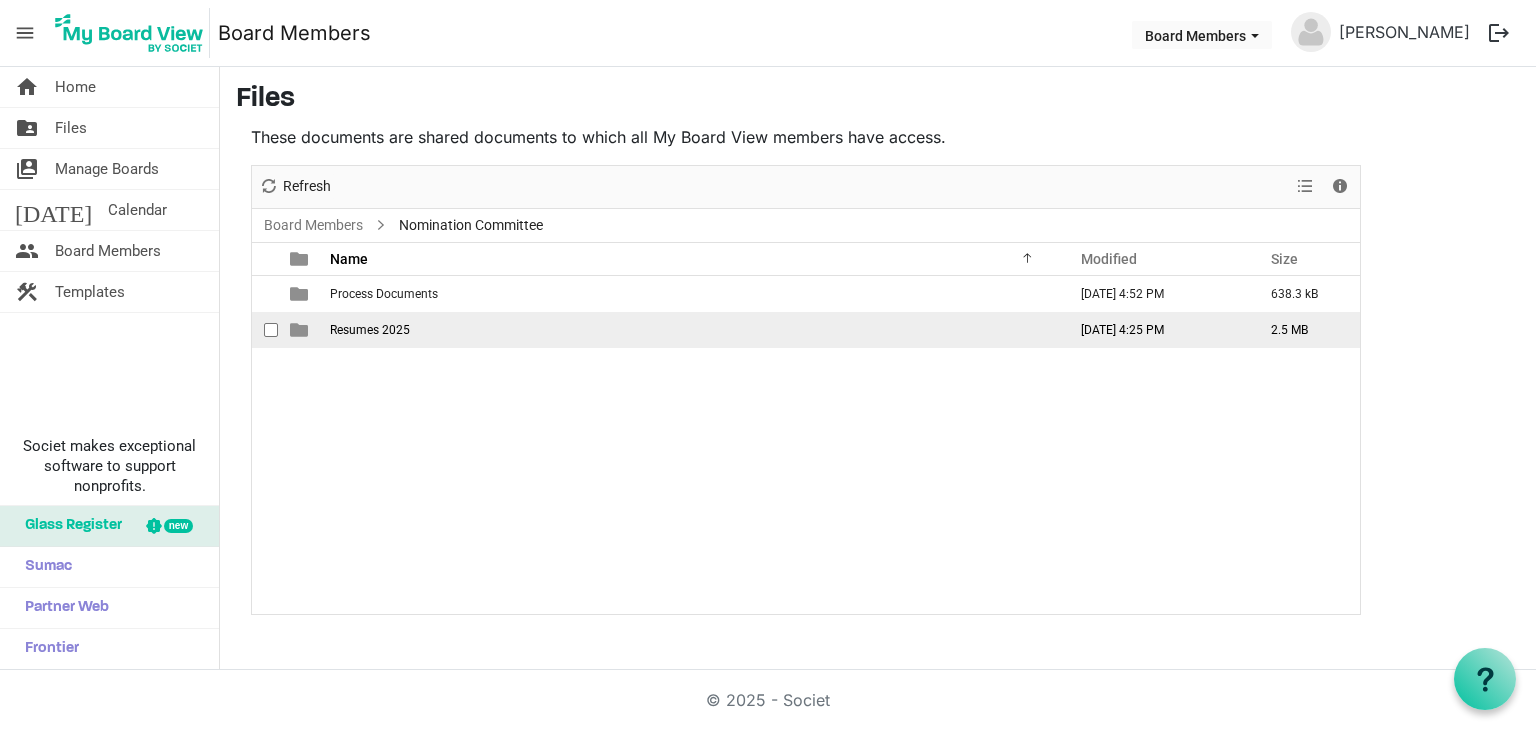 click on "Resumes 2025" at bounding box center (370, 330) 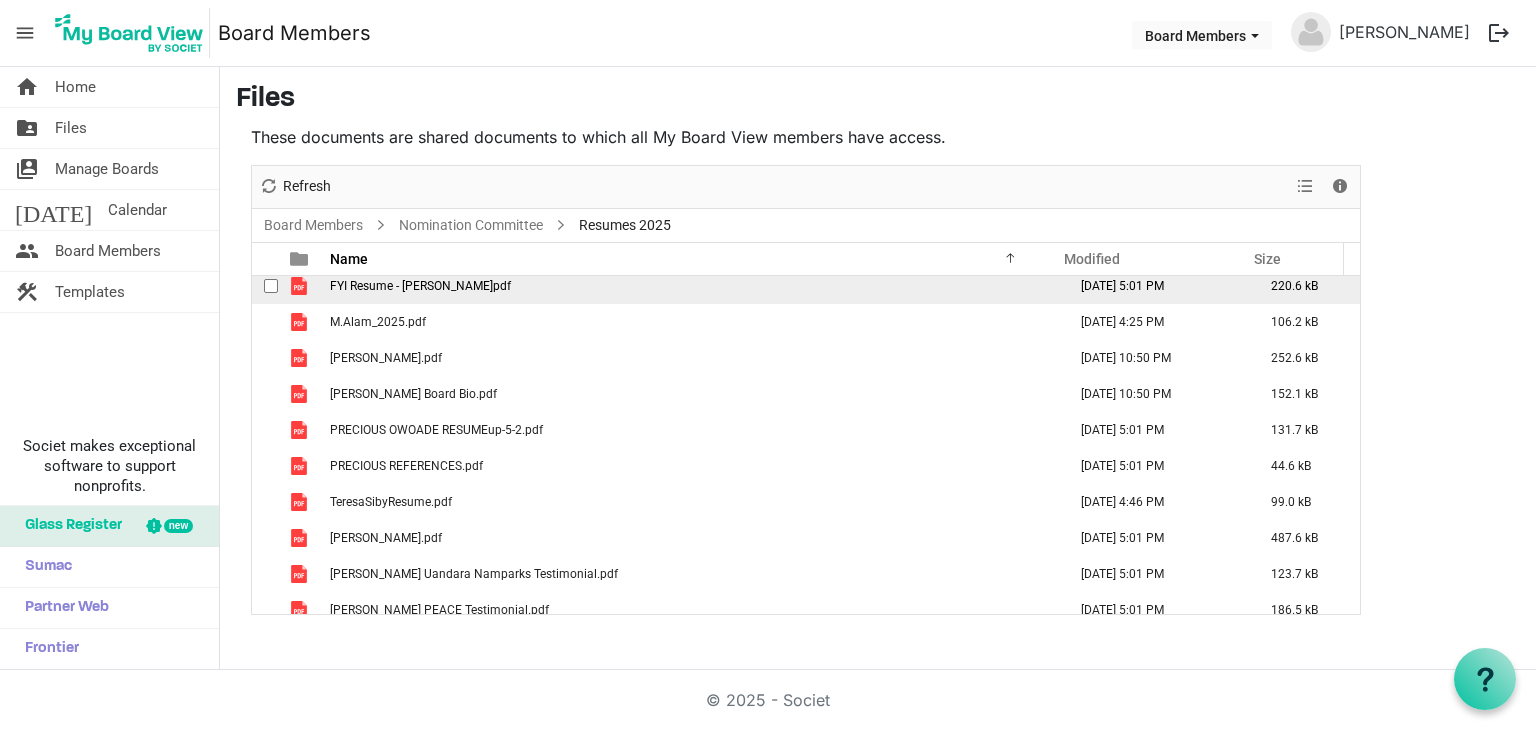 scroll, scrollTop: 129, scrollLeft: 0, axis: vertical 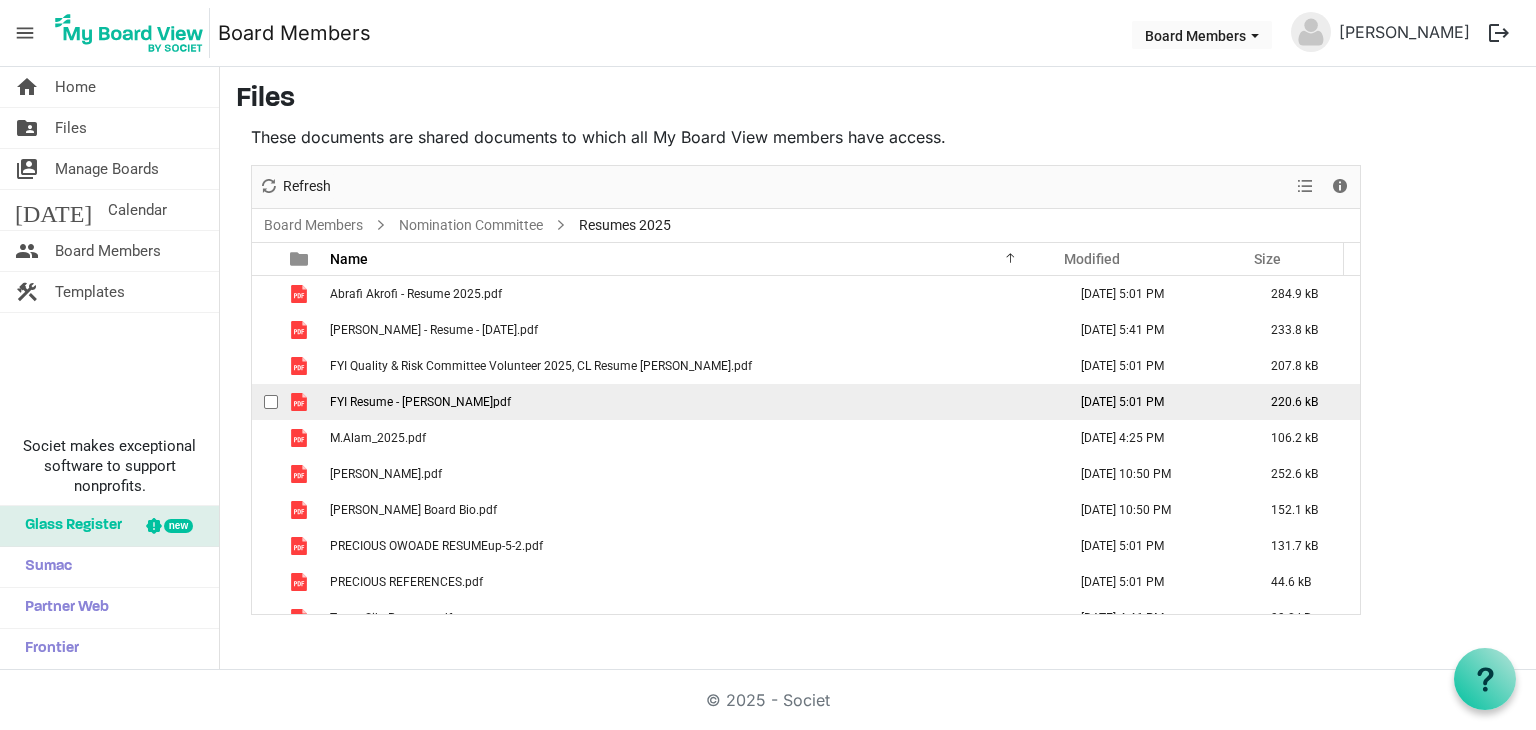 click on "FYI Resume - Elijah G..pdf" at bounding box center [692, 402] 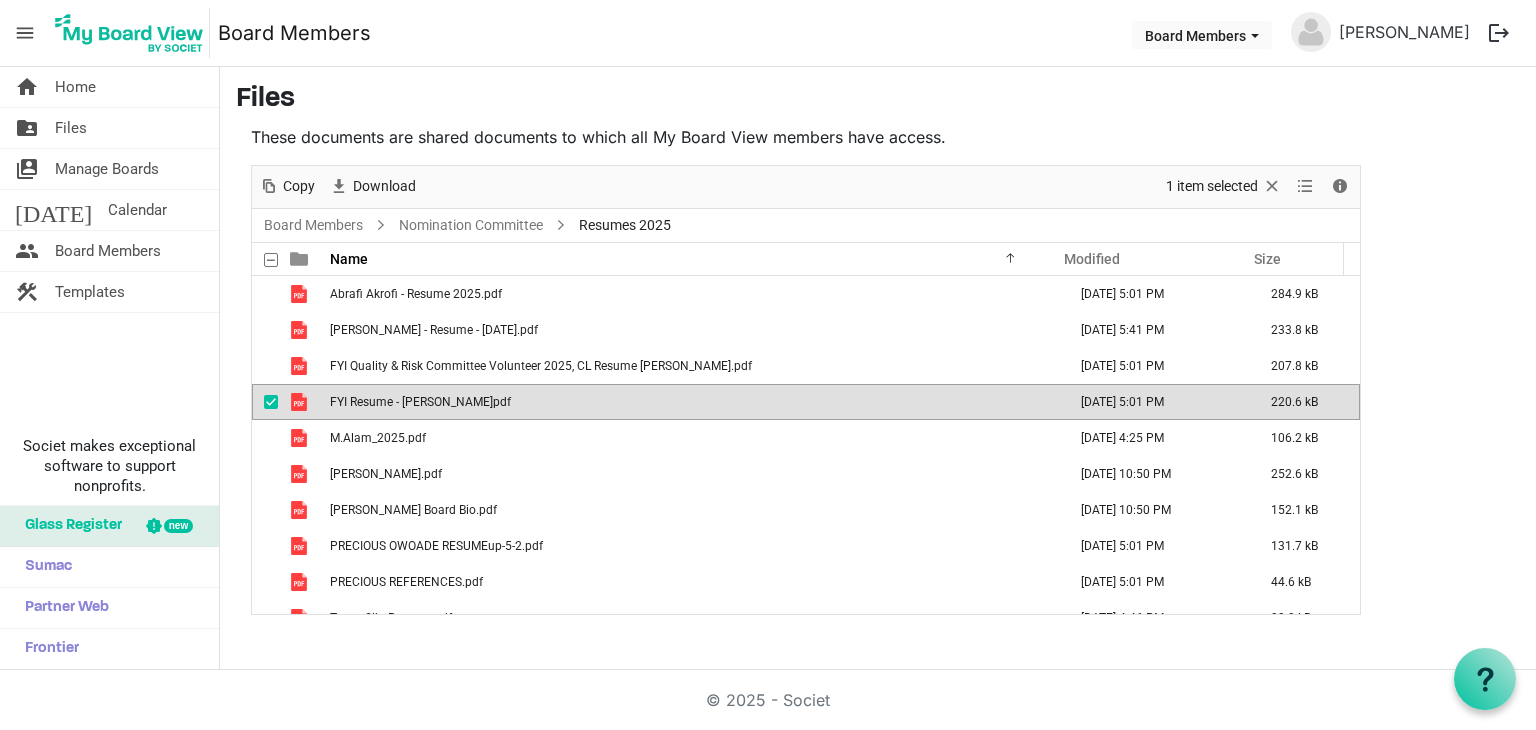 click on "FYI Resume - Elijah G..pdf" at bounding box center [692, 402] 